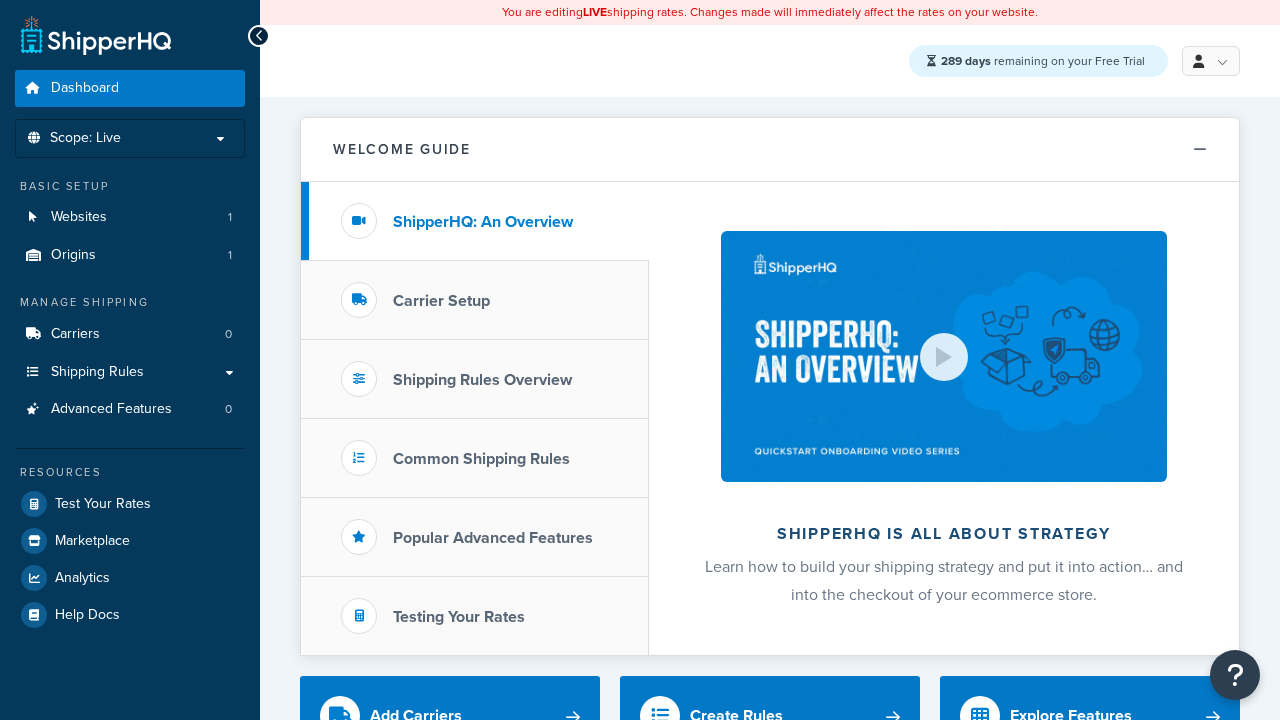 scroll, scrollTop: 0, scrollLeft: 0, axis: both 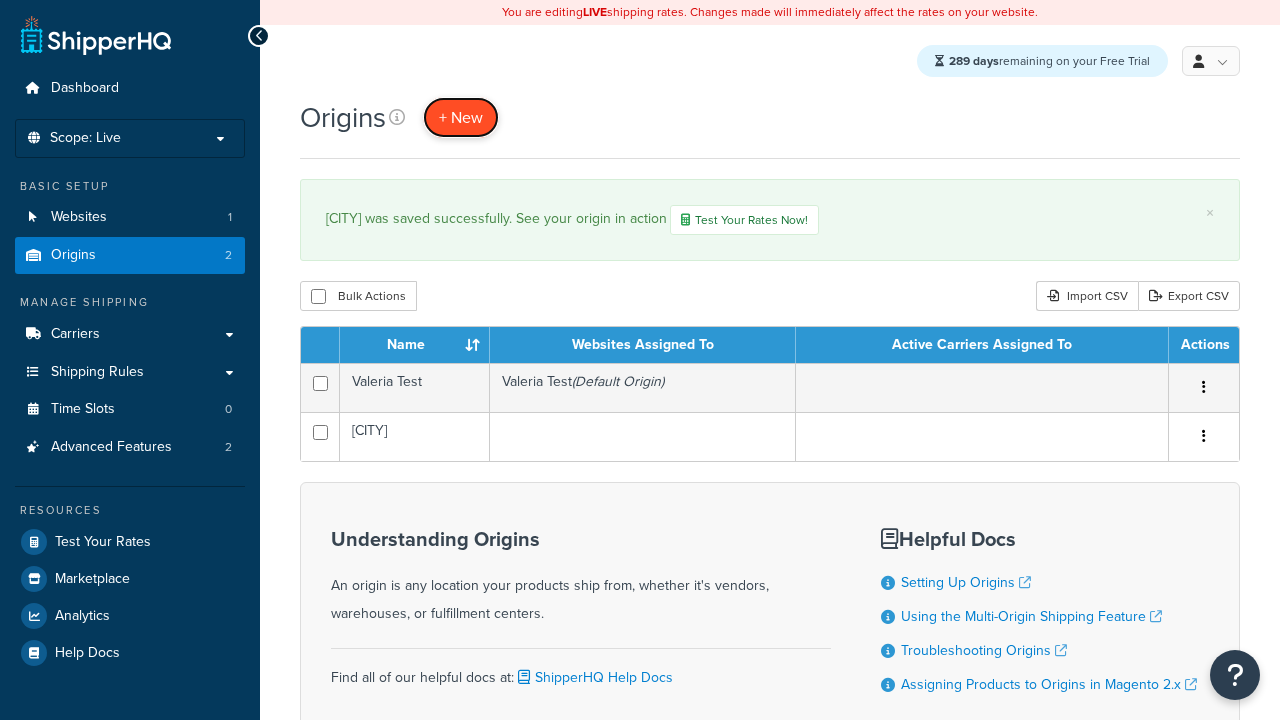 click on "+ New" at bounding box center (461, 117) 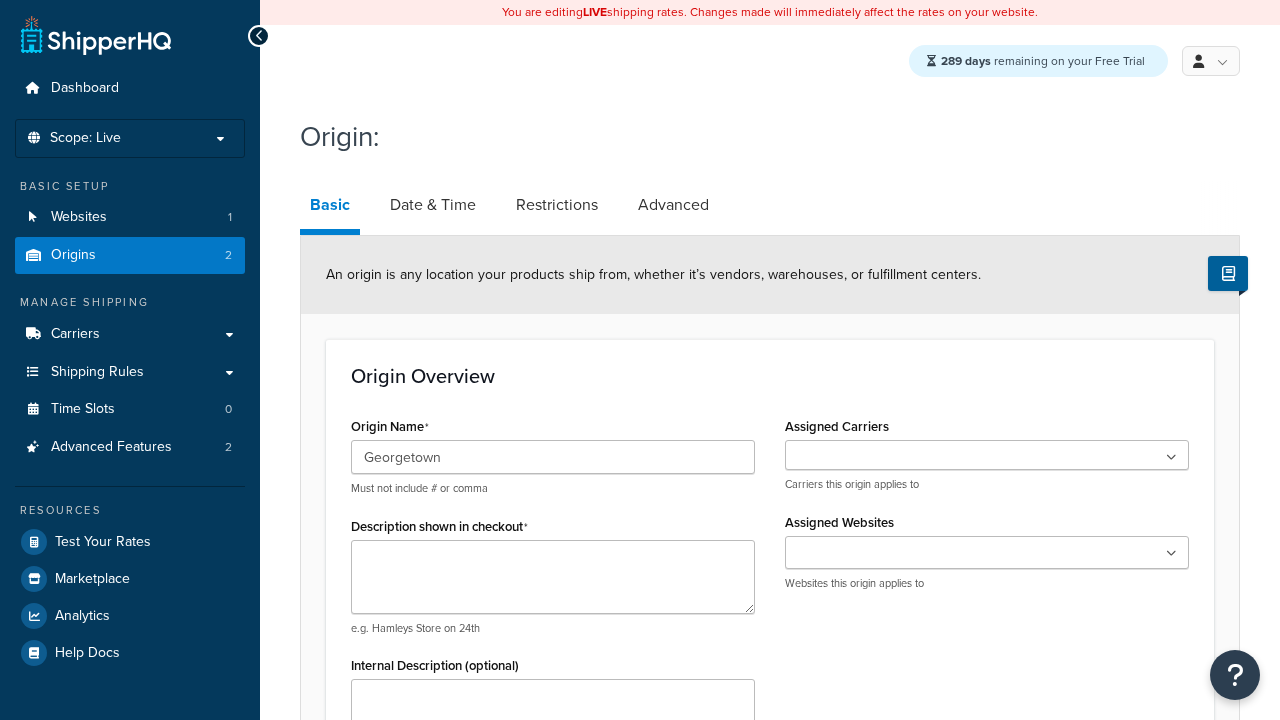 type on "Georgetown" 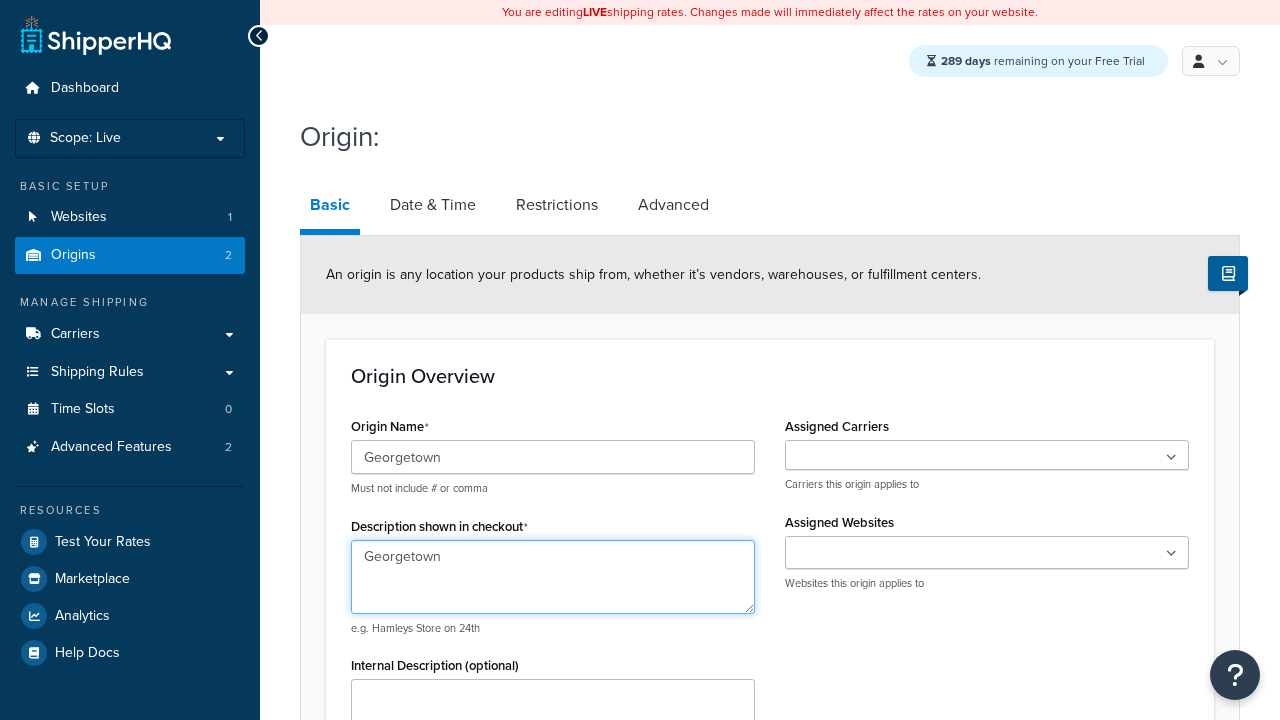 scroll, scrollTop: 883, scrollLeft: 0, axis: vertical 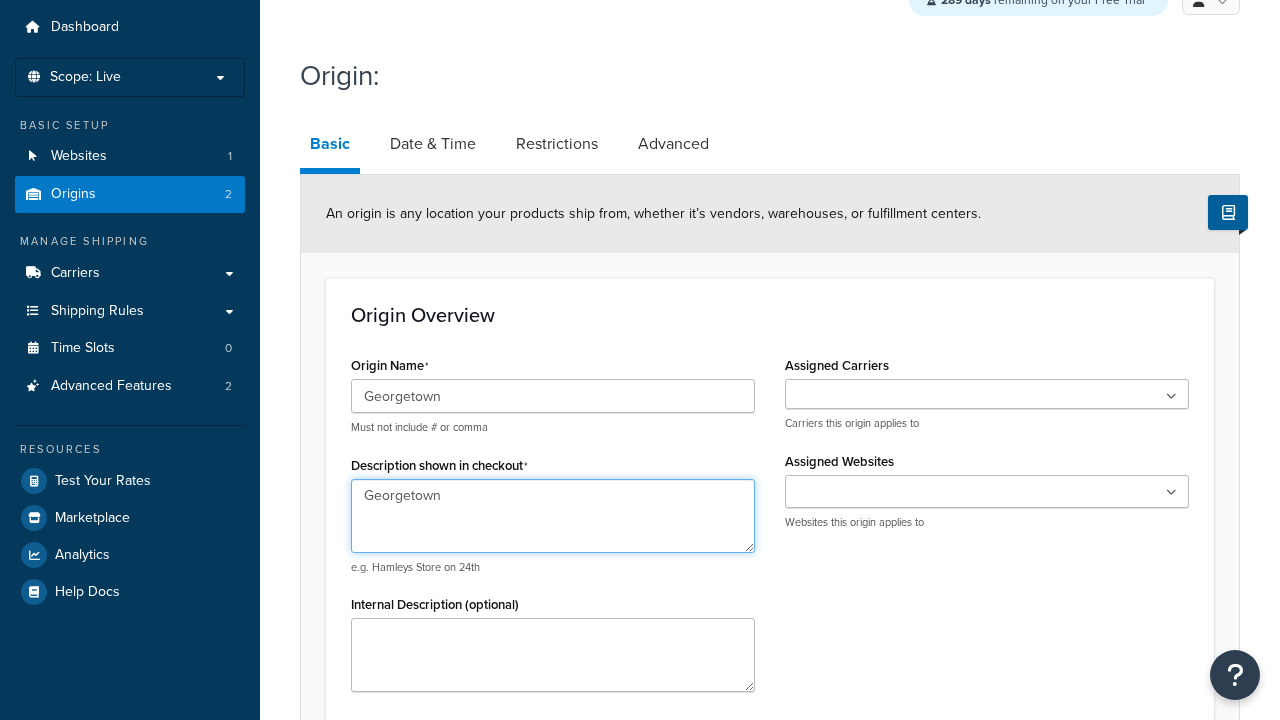 type on "Georgetown" 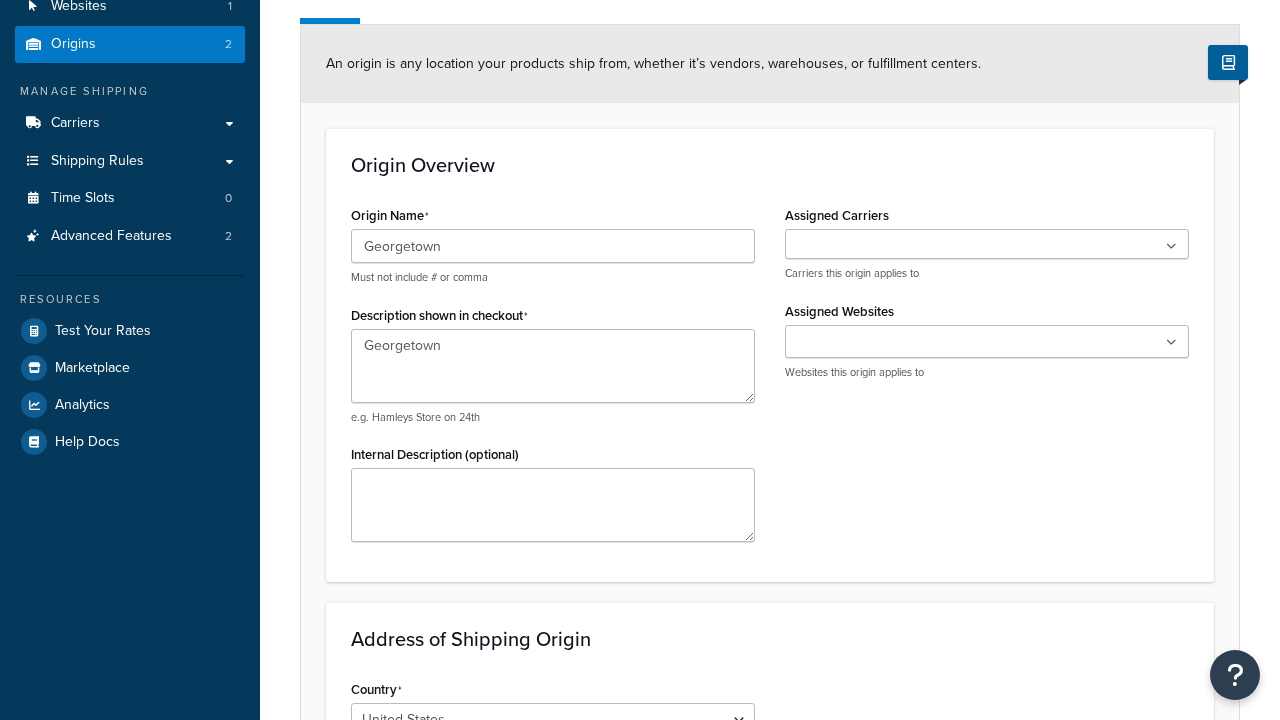 type on "Test Street" 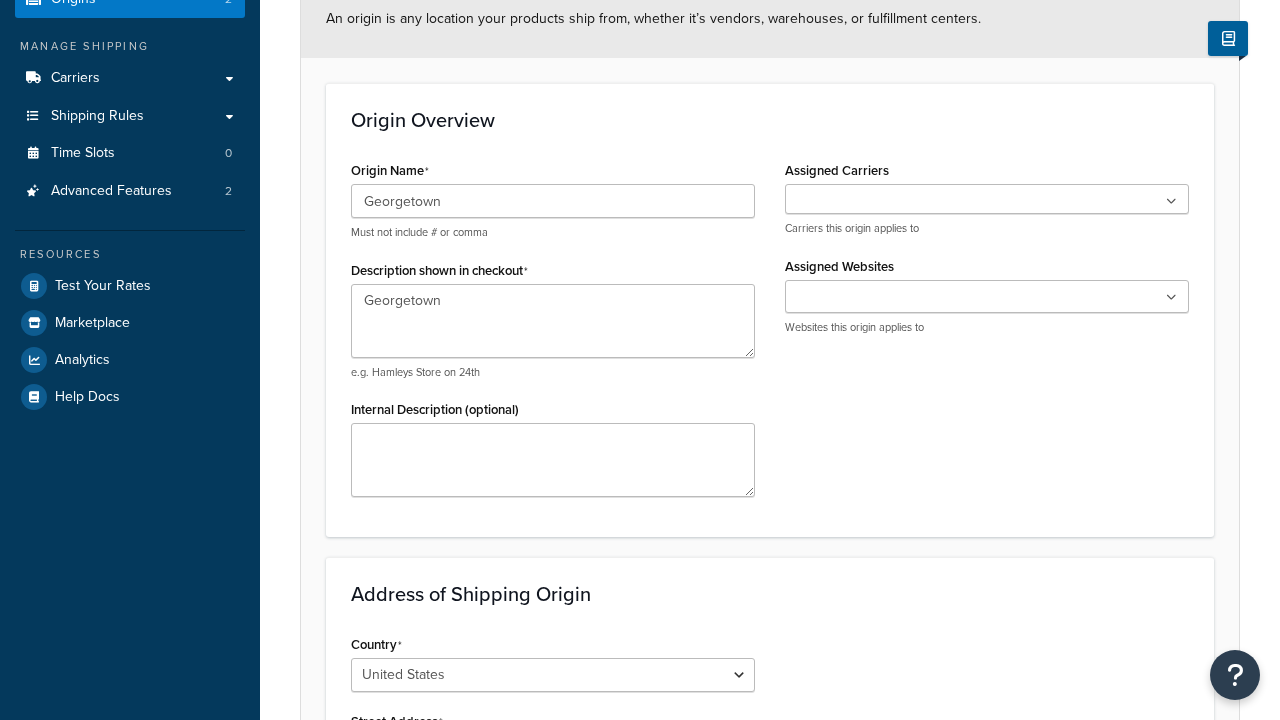 type on "[CITY]" 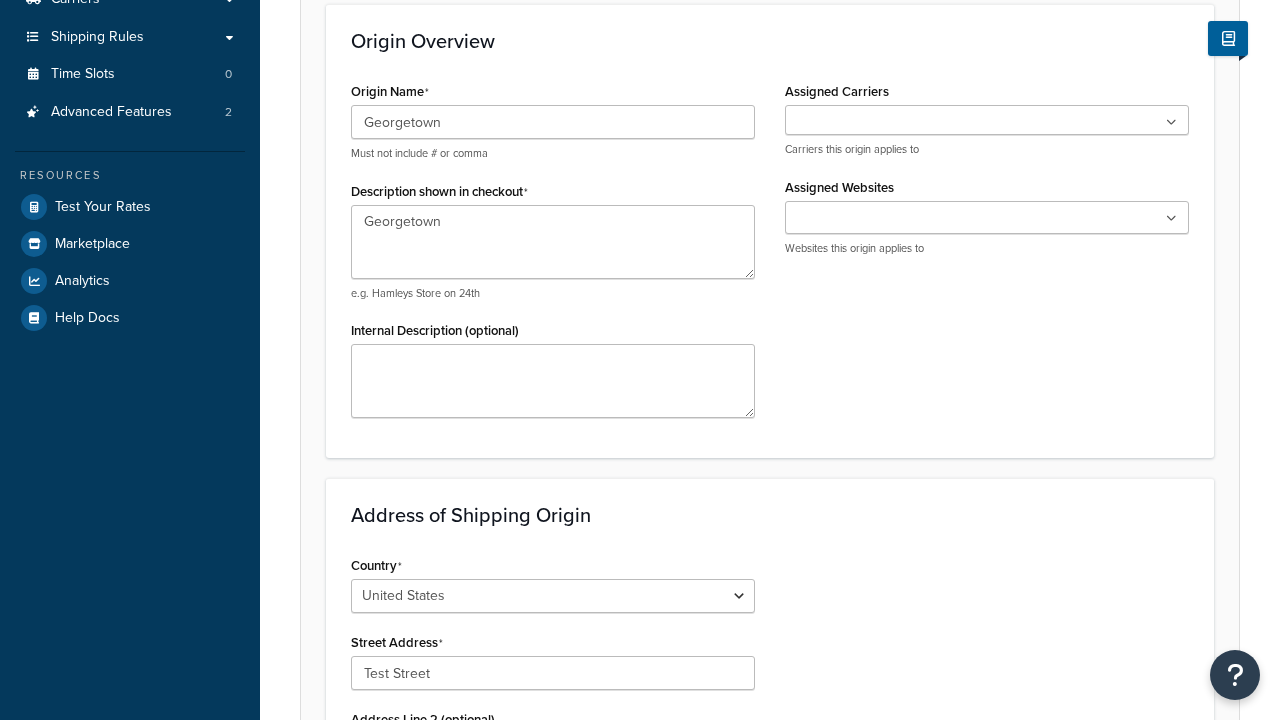 select on "43" 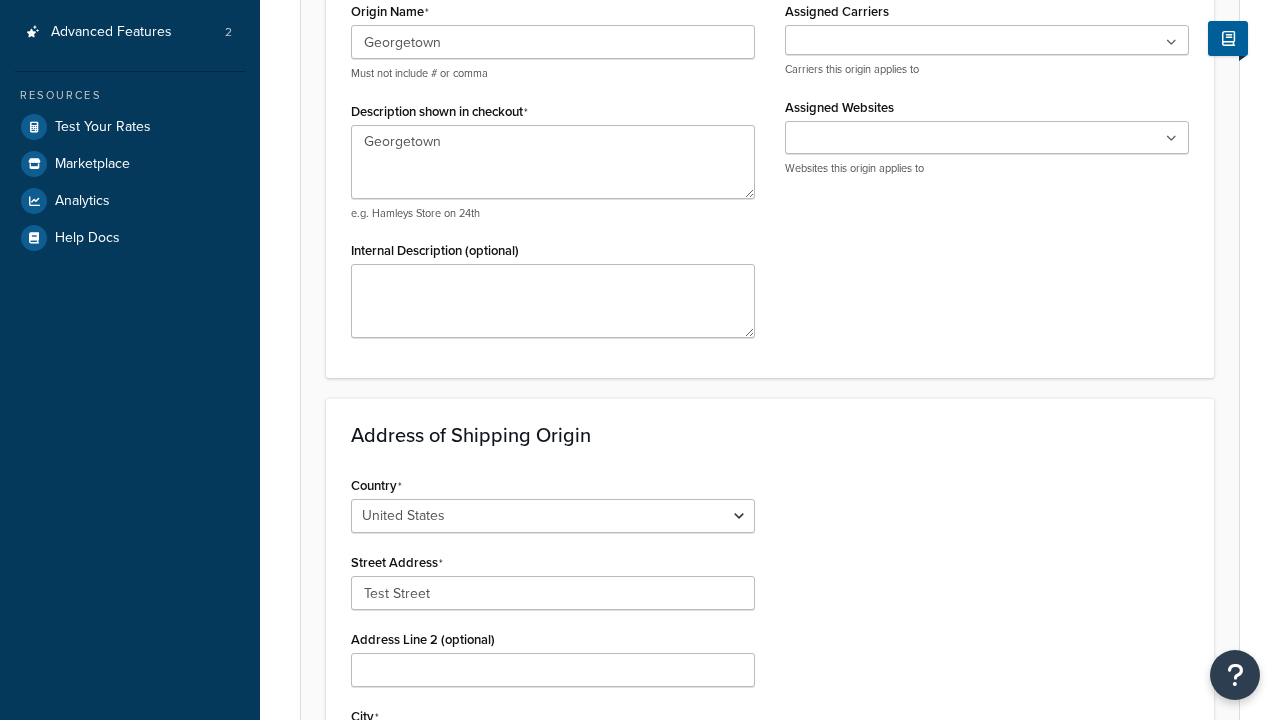 type on "[CITY]" 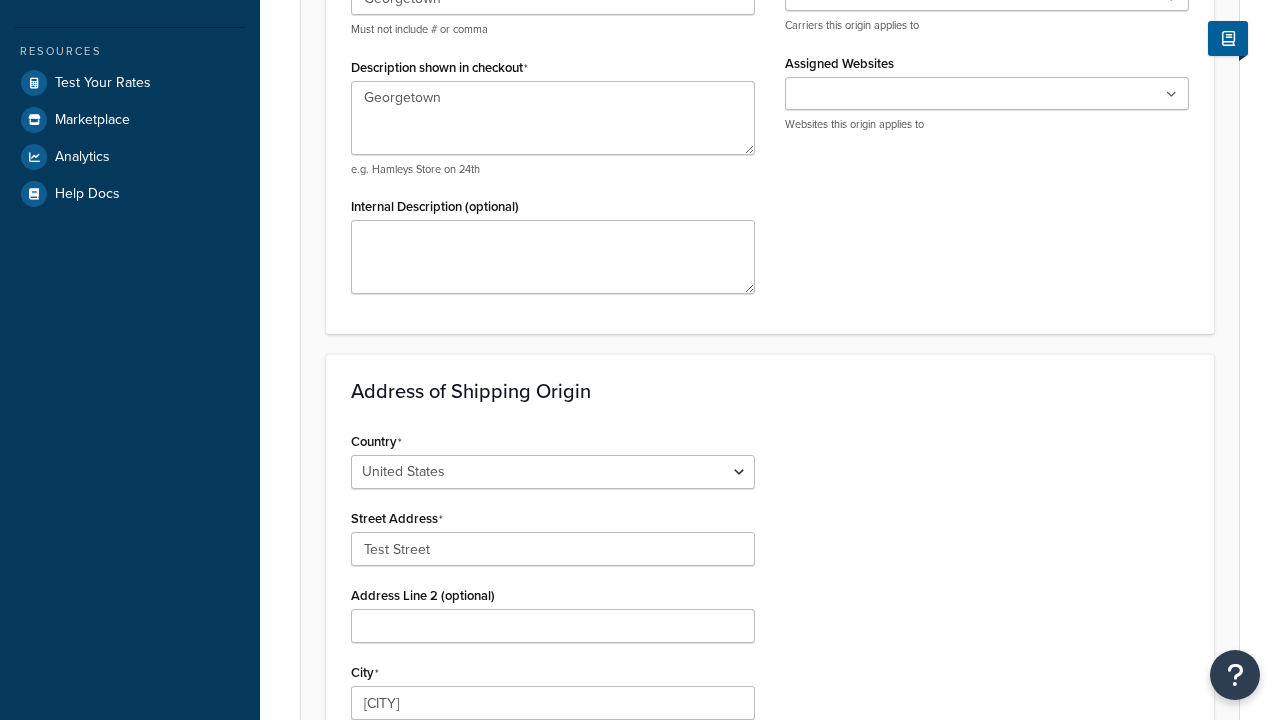 scroll, scrollTop: 0, scrollLeft: 0, axis: both 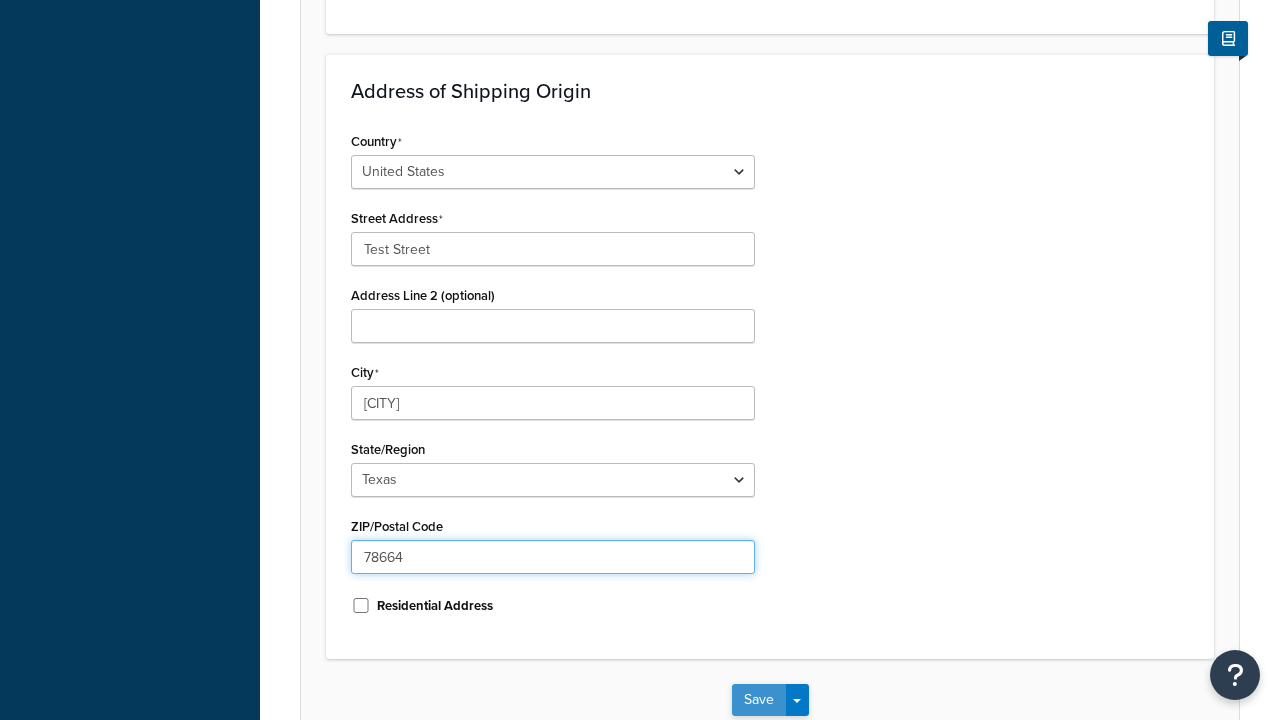 type on "78664" 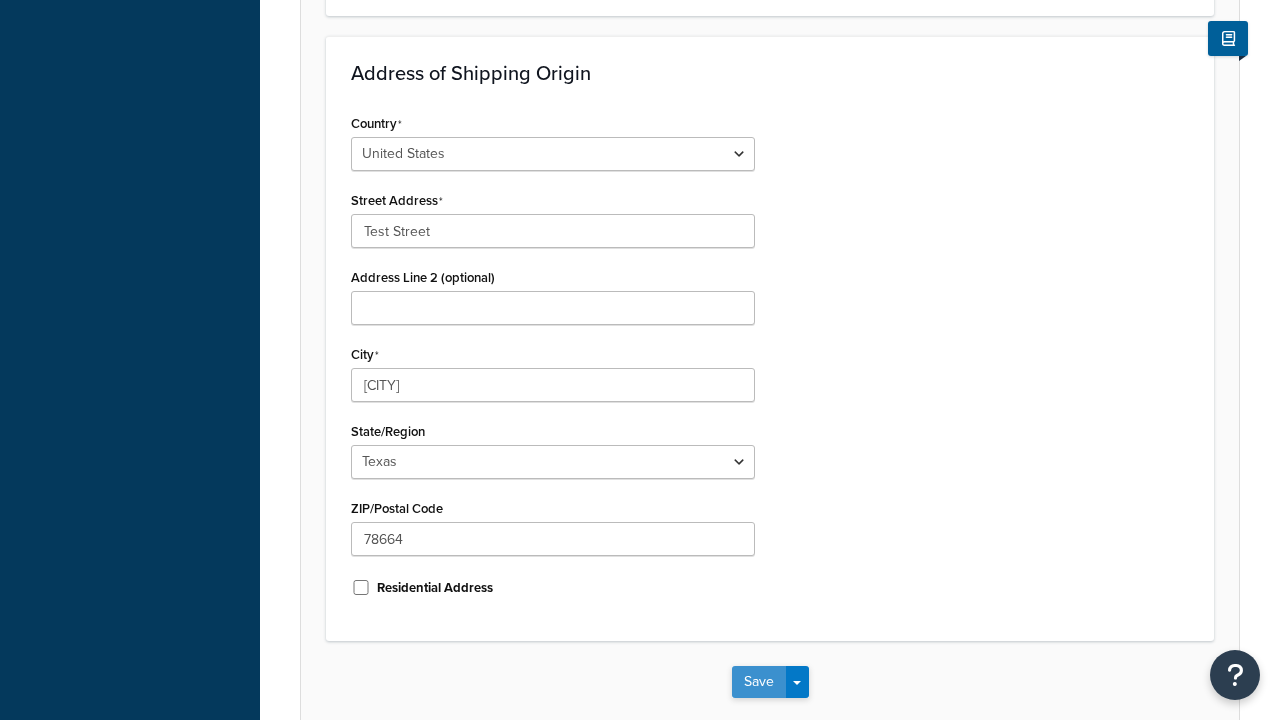 click on "Save" at bounding box center (759, 682) 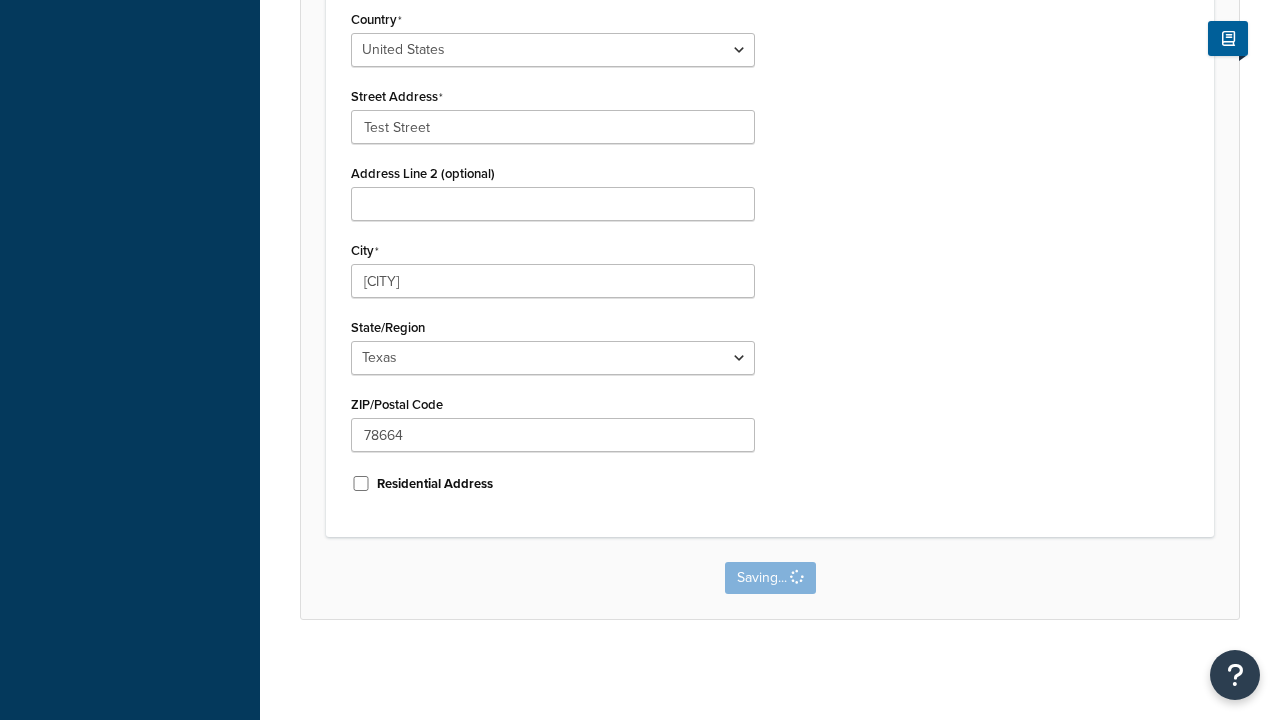 scroll, scrollTop: 0, scrollLeft: 0, axis: both 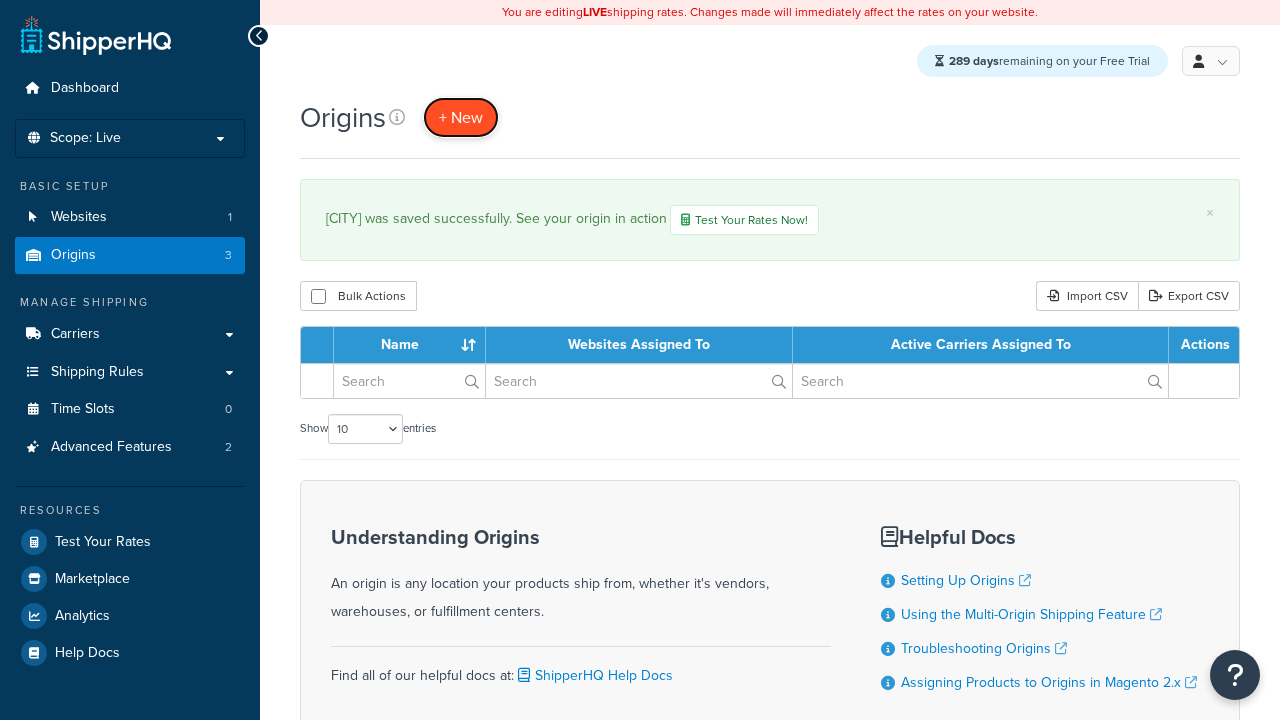 click on "+ New" at bounding box center [461, 117] 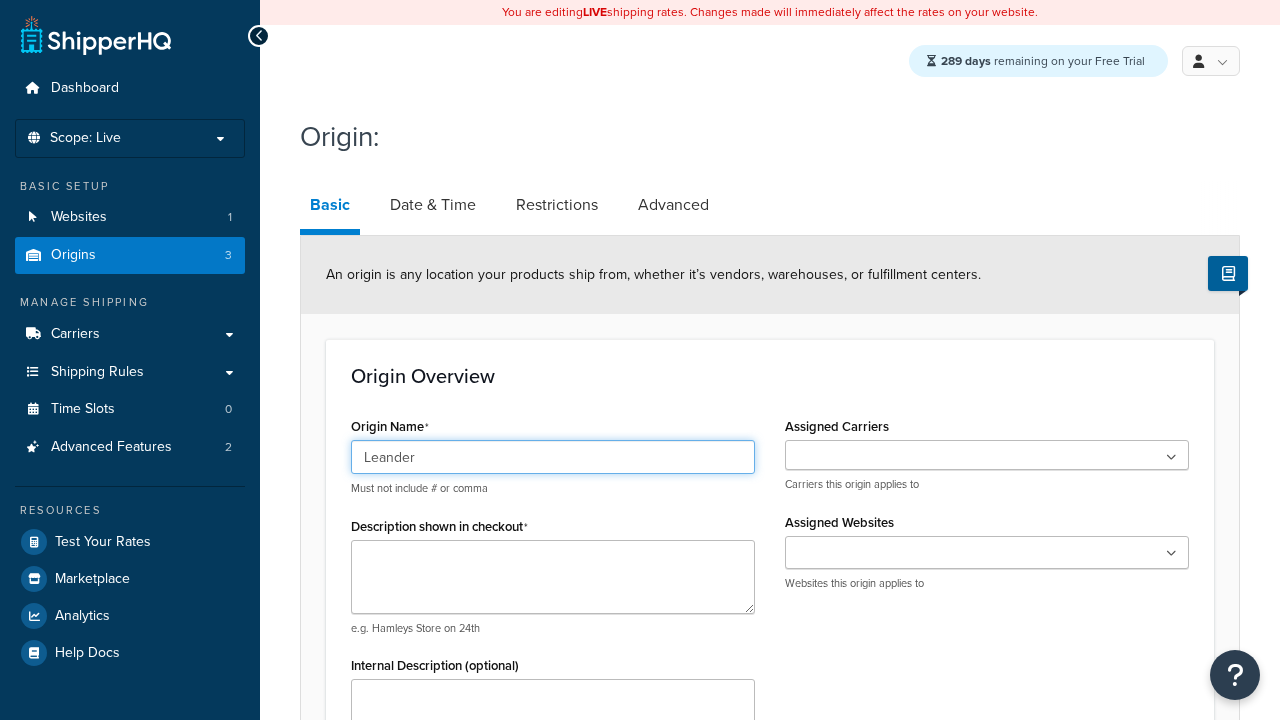 type on "Leander" 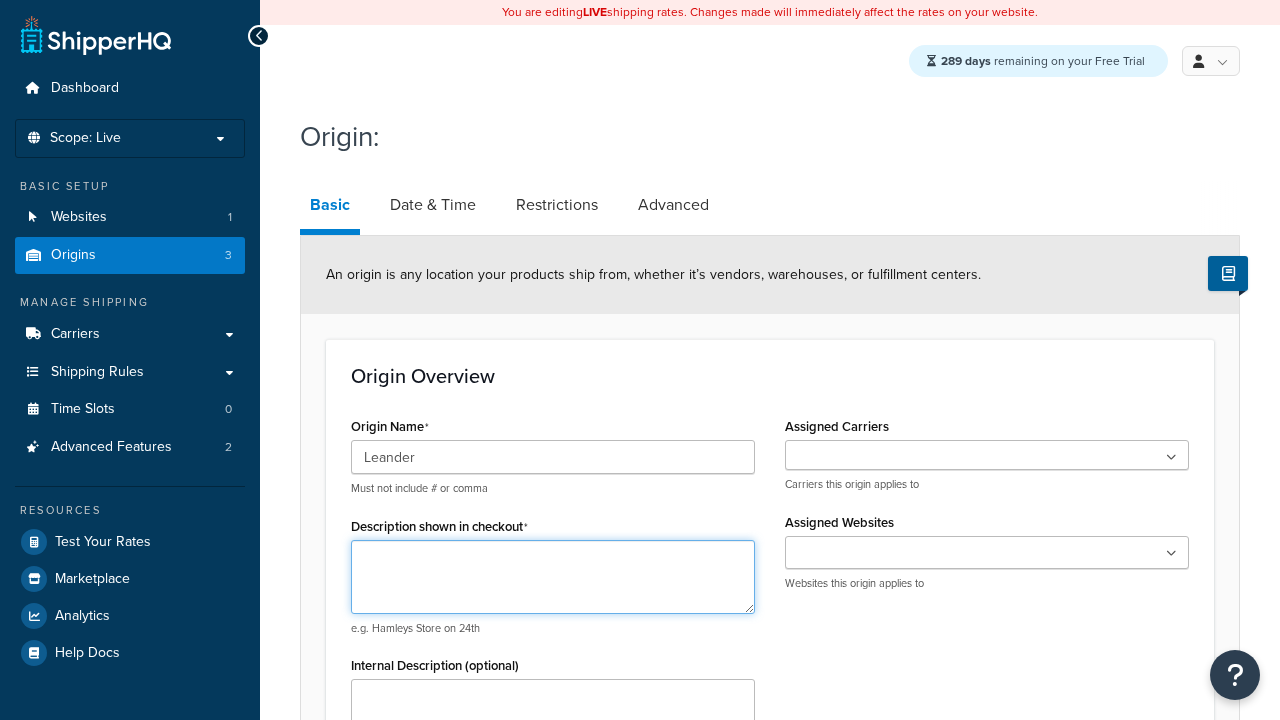scroll, scrollTop: 608, scrollLeft: 0, axis: vertical 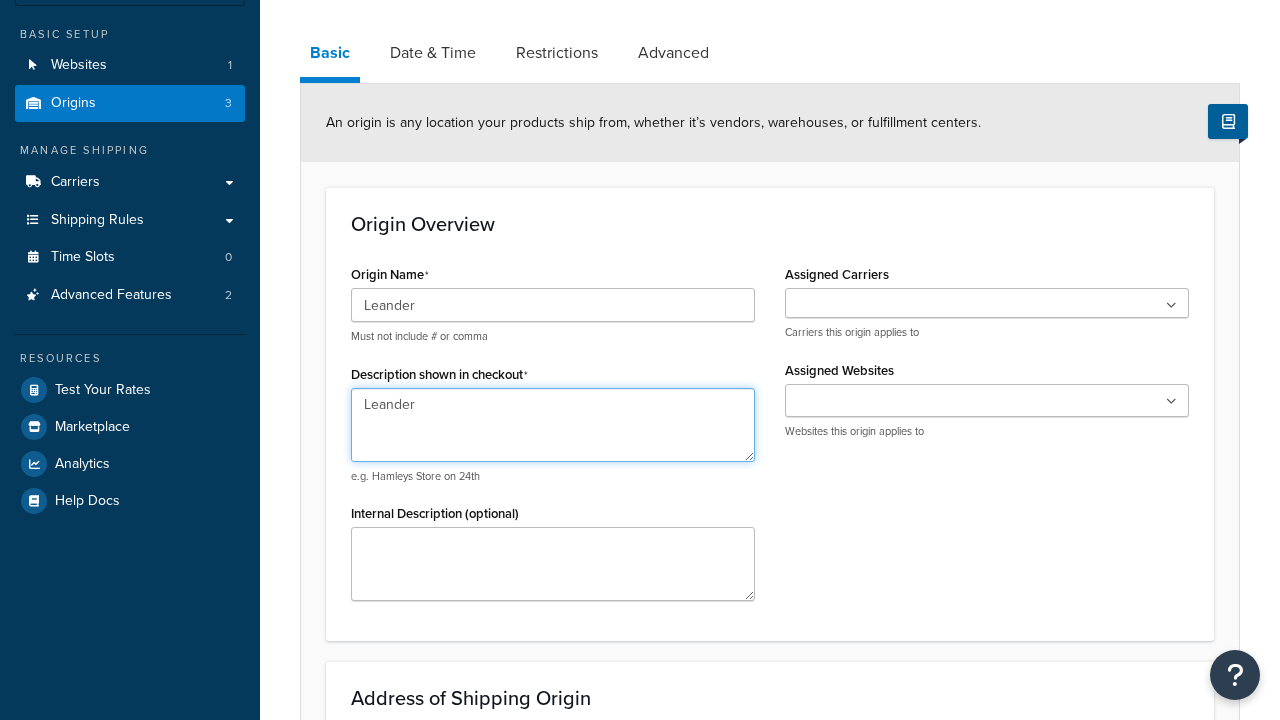 type on "Leander" 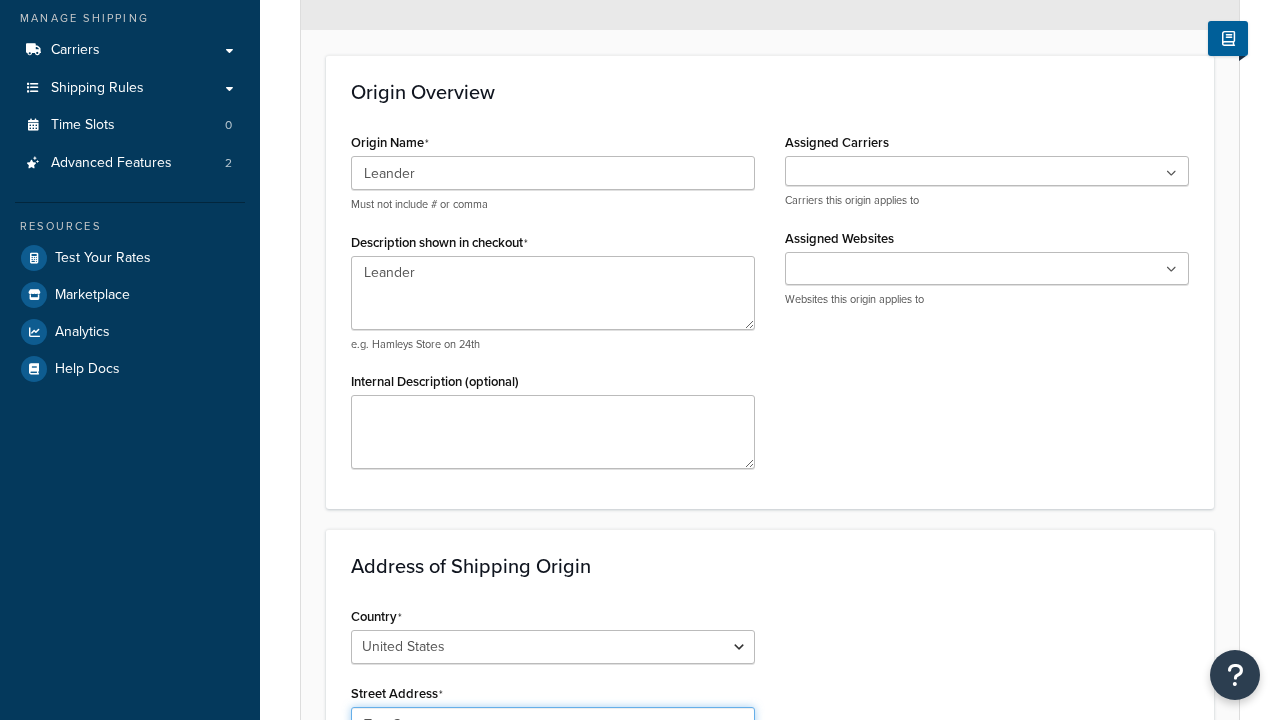scroll, scrollTop: 0, scrollLeft: 0, axis: both 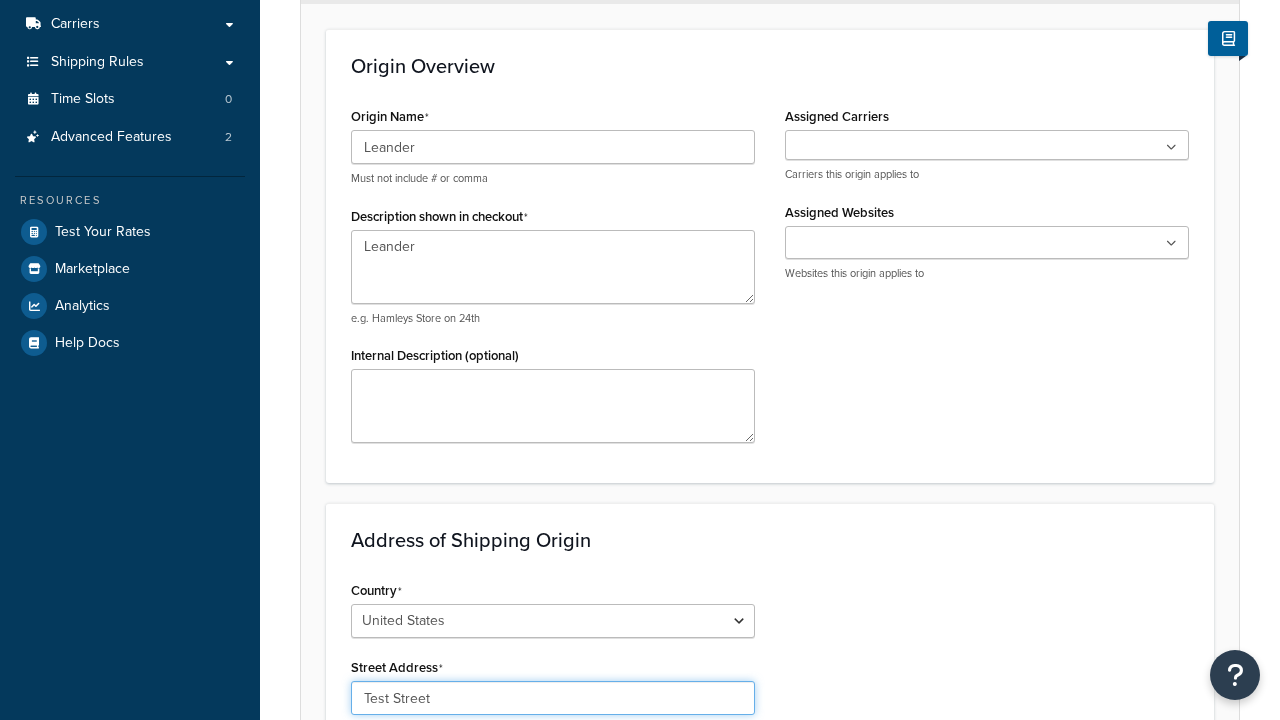 type on "Test Street" 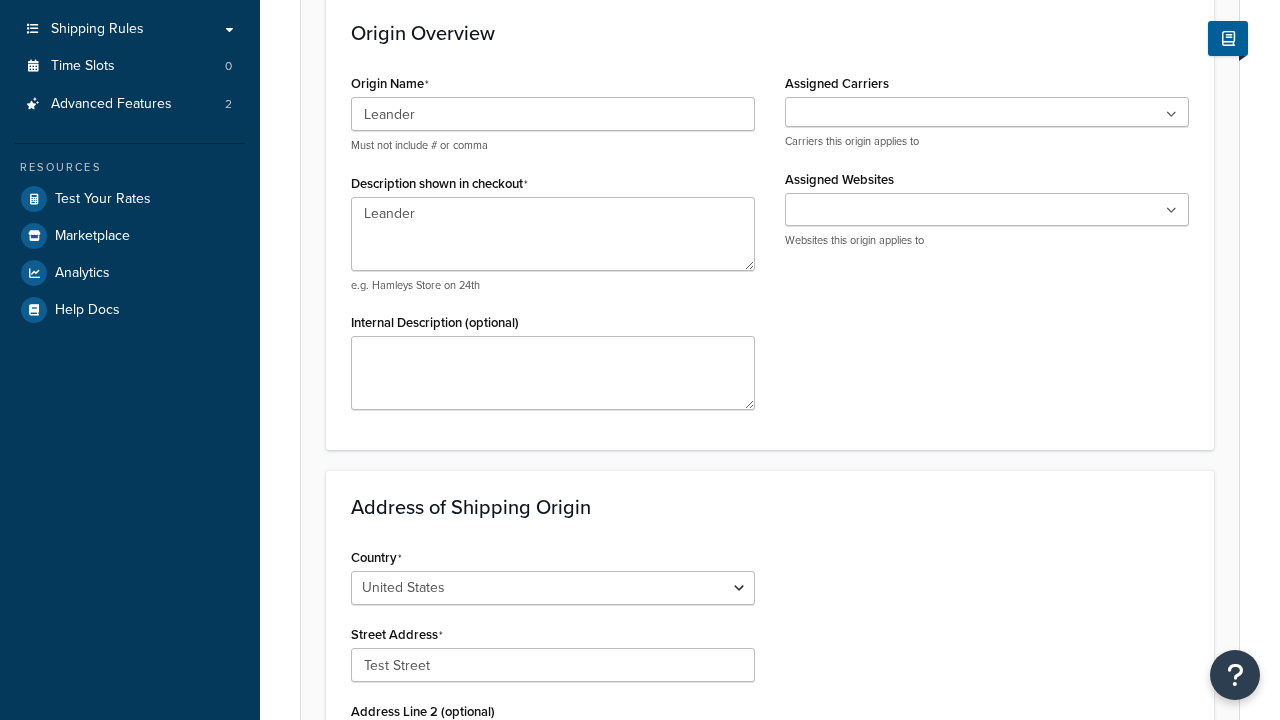 type on "Austin" 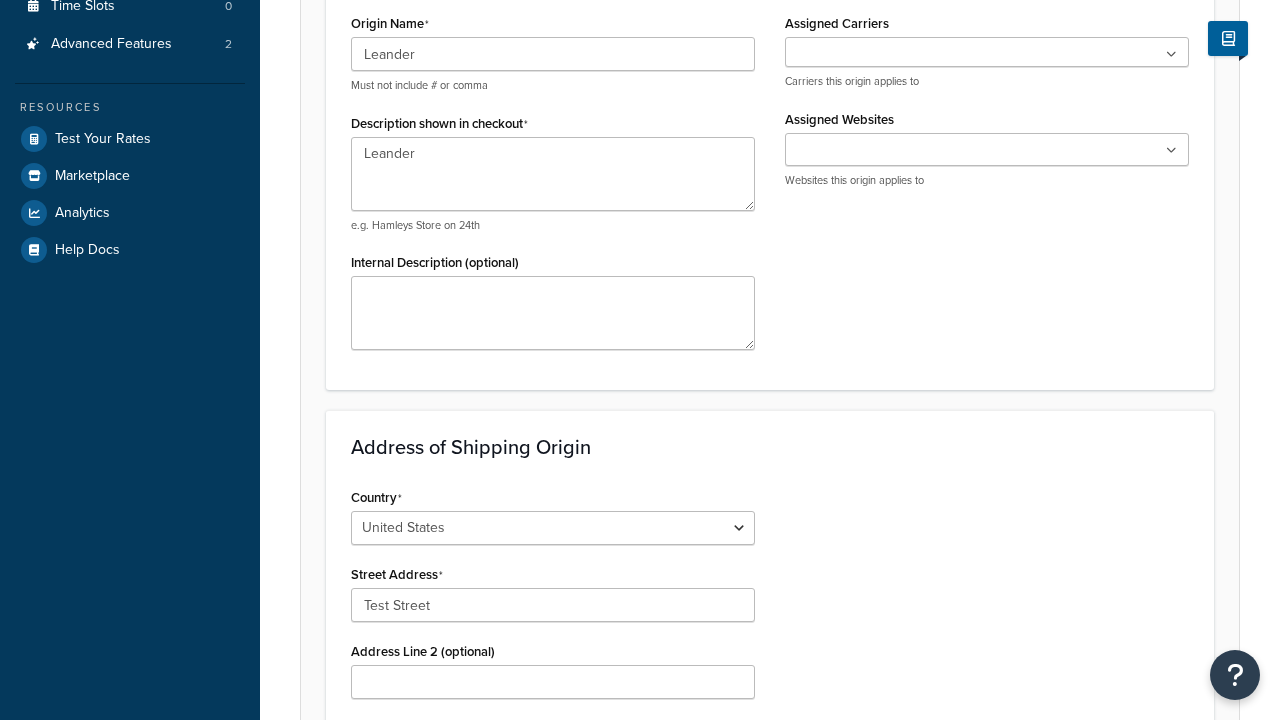 select on "43" 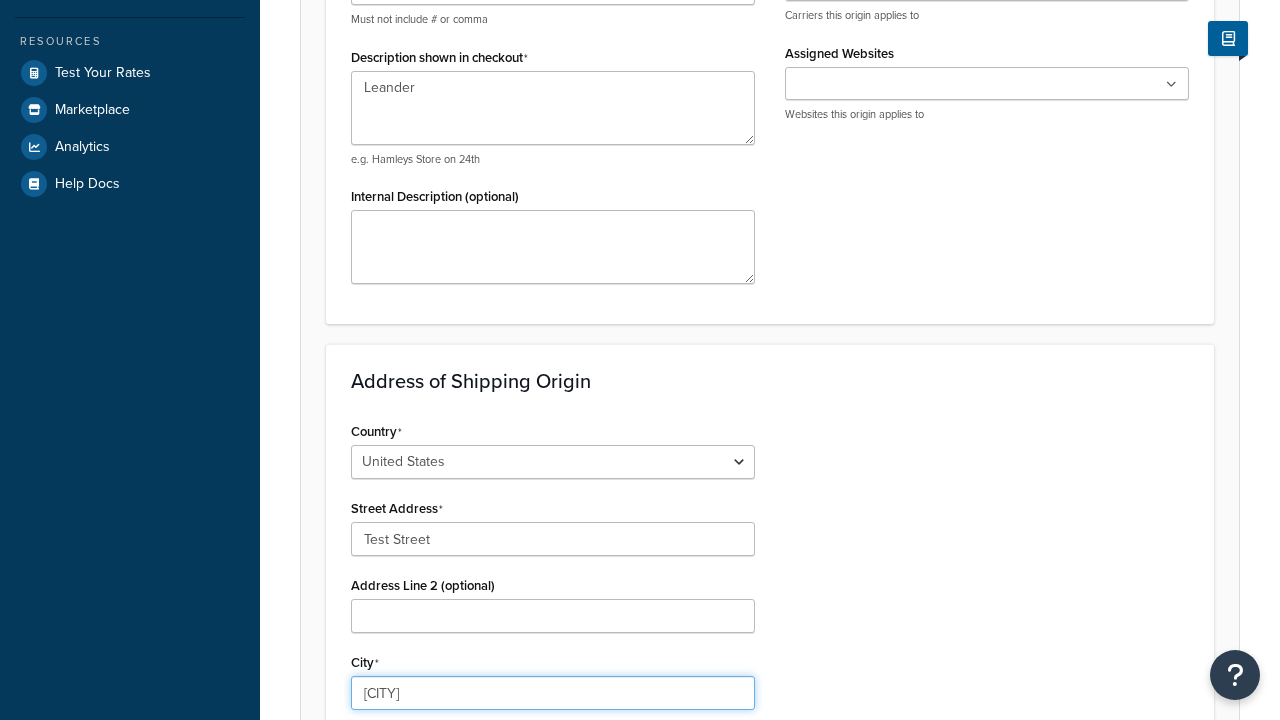 type on "Austin" 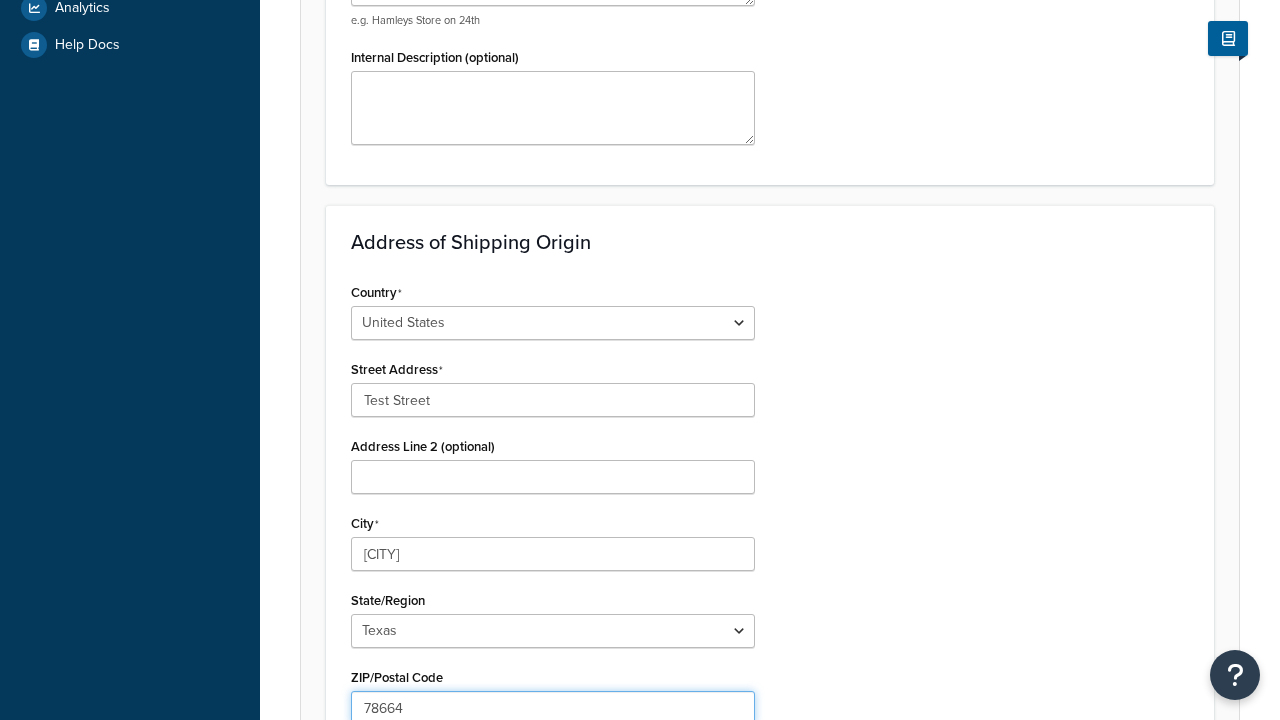 type on "78664" 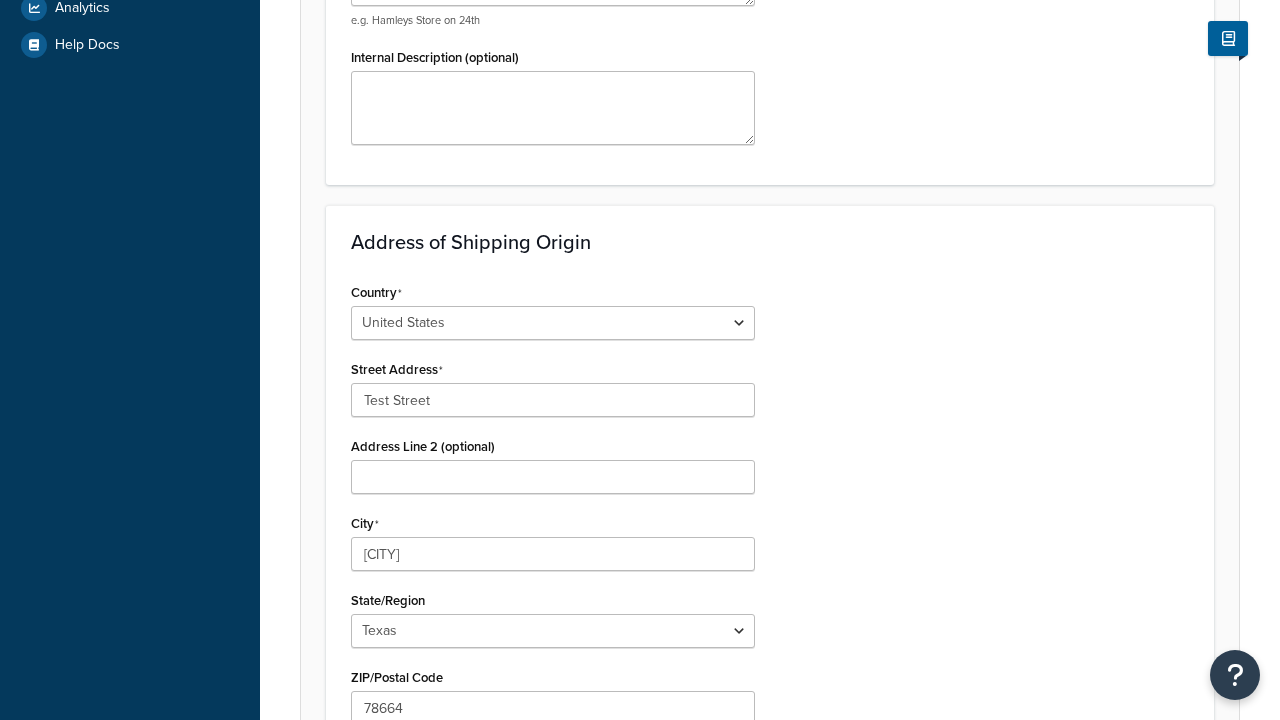 click on "Save" at bounding box center [759, 851] 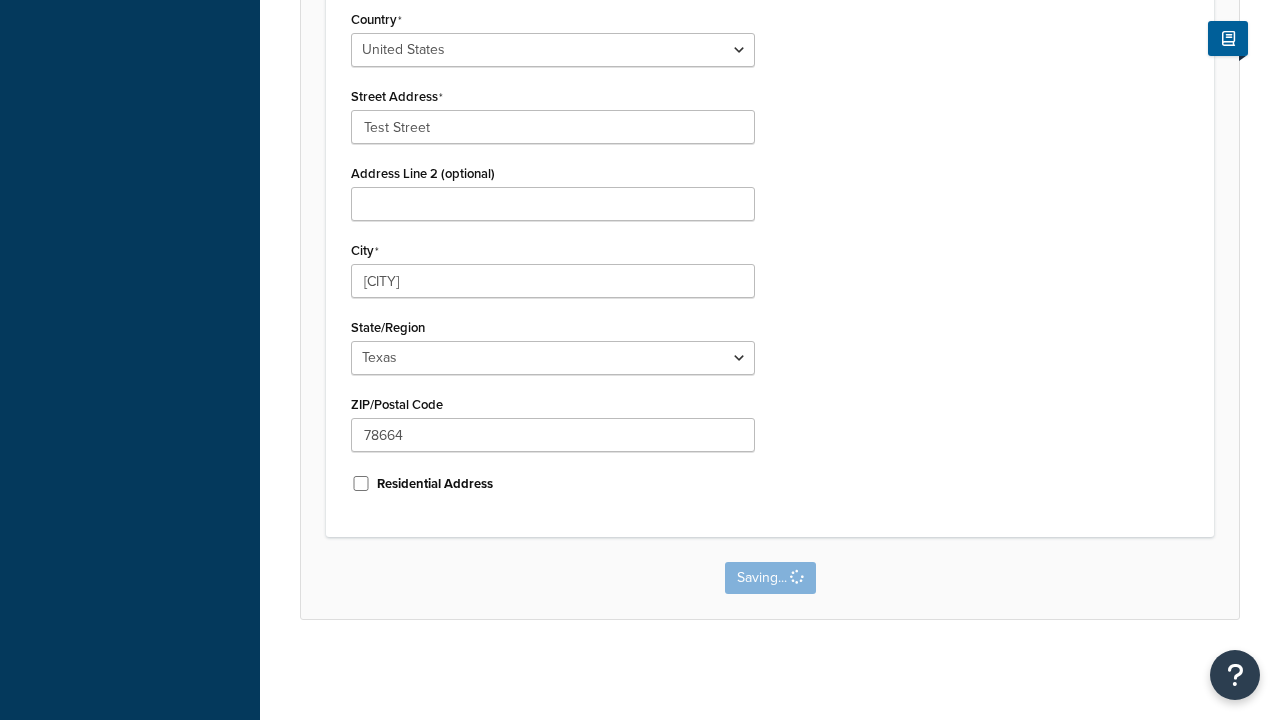 scroll, scrollTop: 0, scrollLeft: 0, axis: both 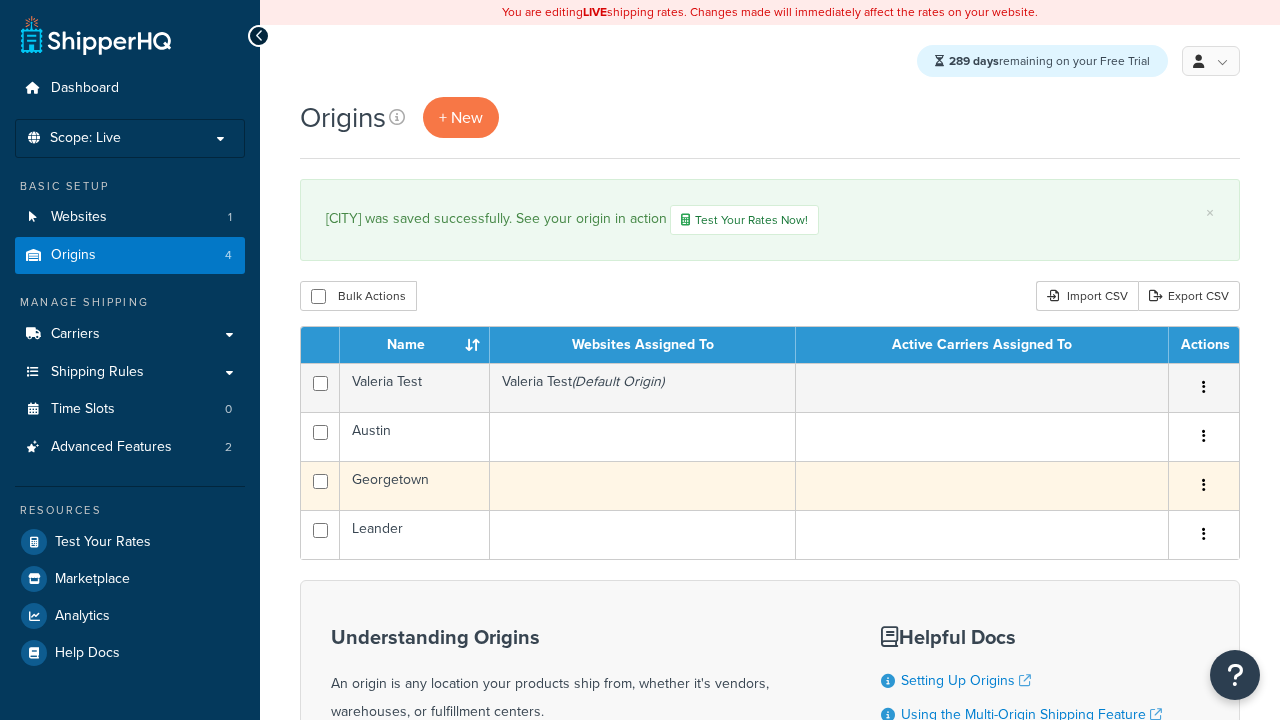 click at bounding box center [1204, 485] 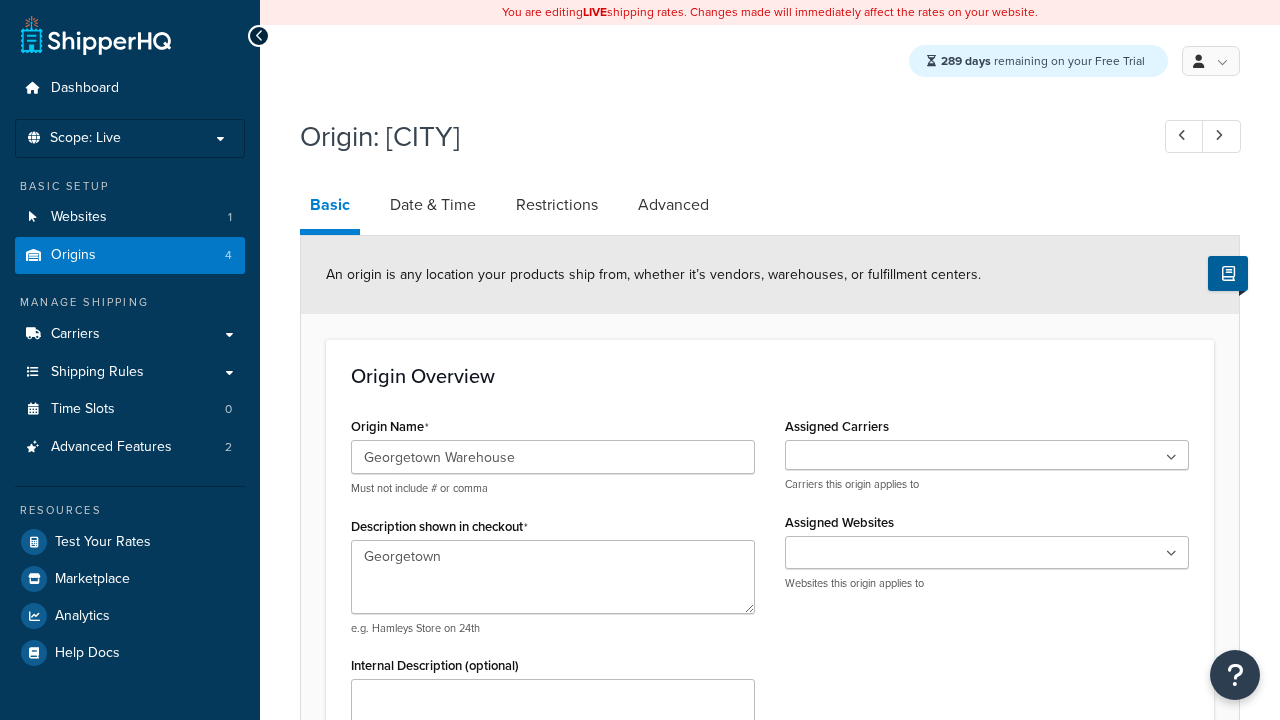 select on "43" 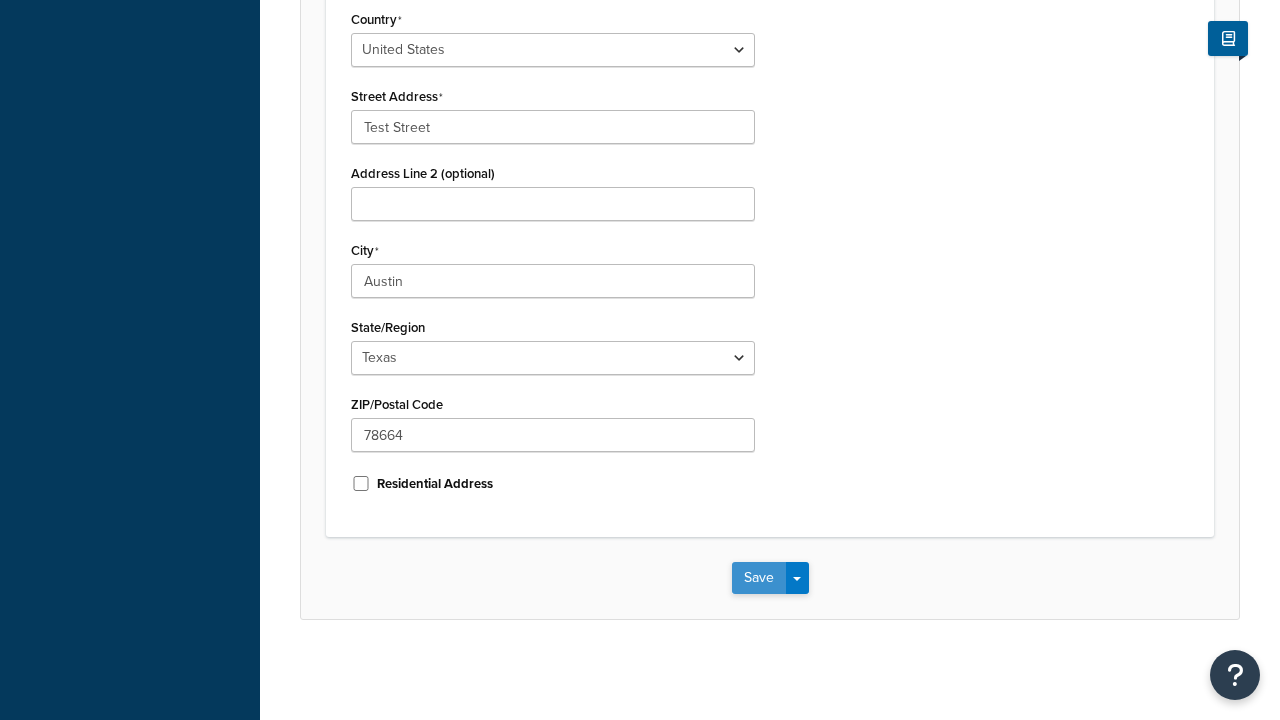 scroll, scrollTop: 0, scrollLeft: 0, axis: both 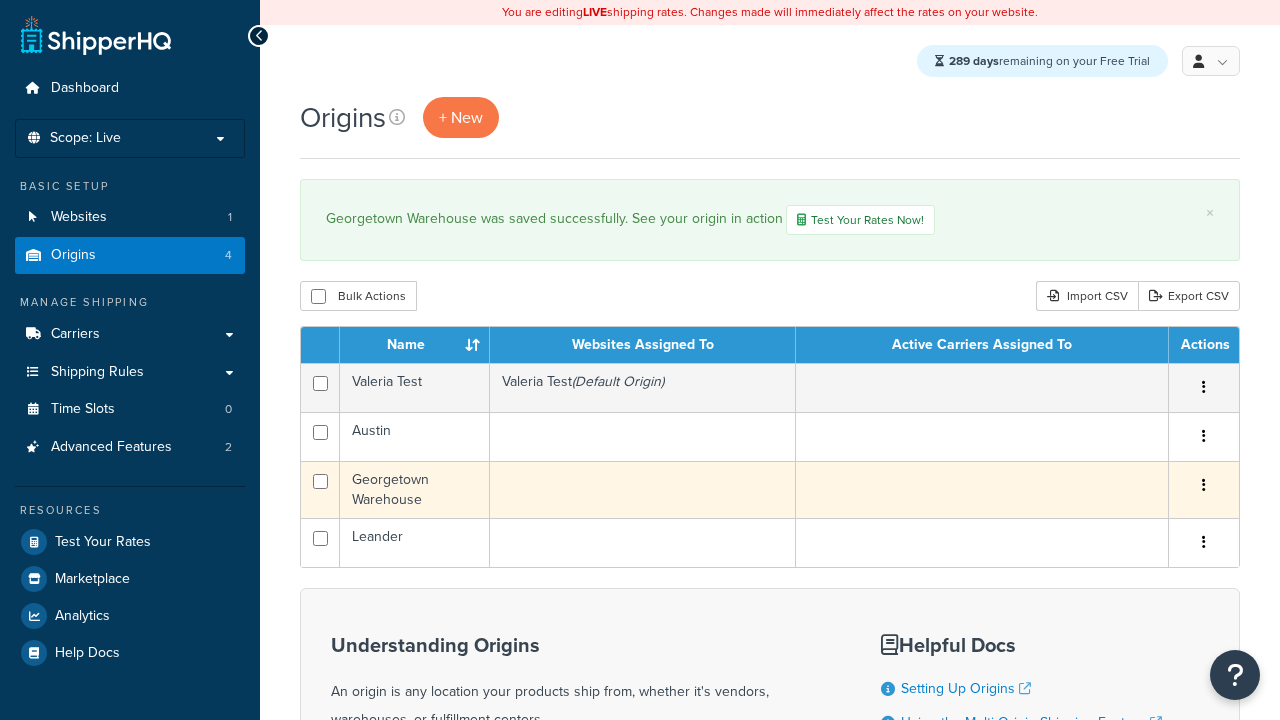 click at bounding box center [1204, 485] 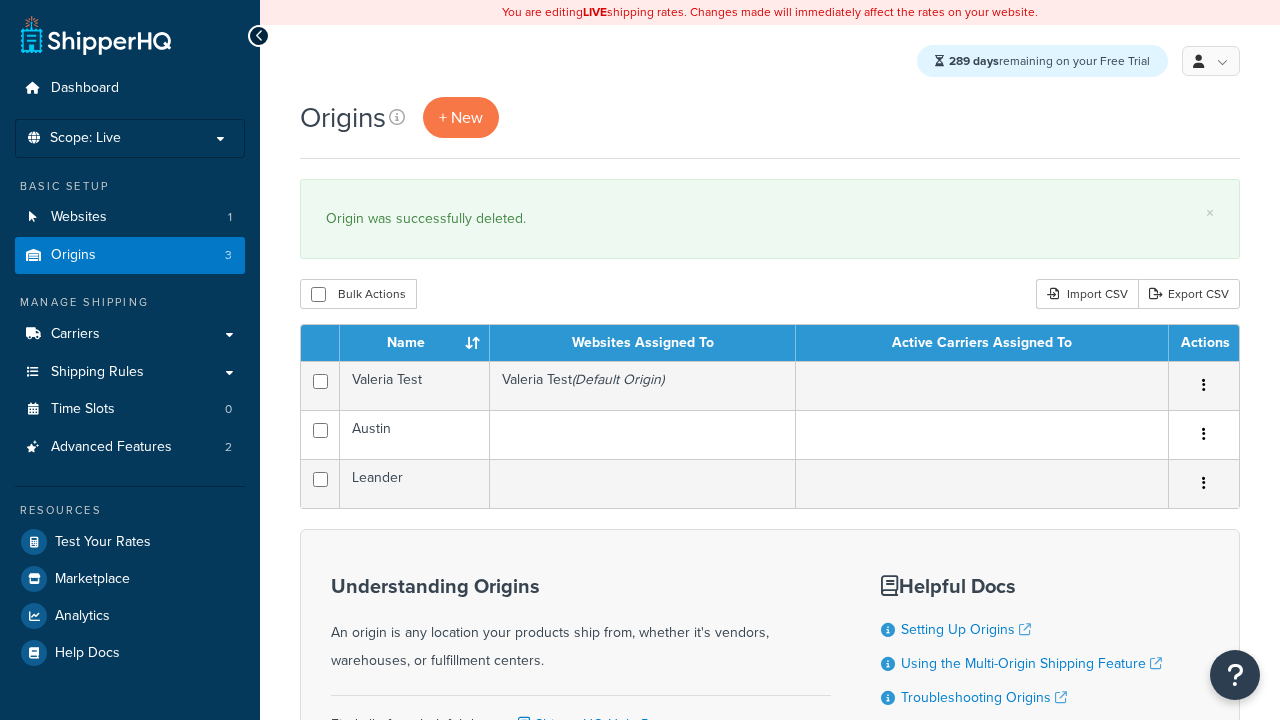 scroll, scrollTop: 0, scrollLeft: 0, axis: both 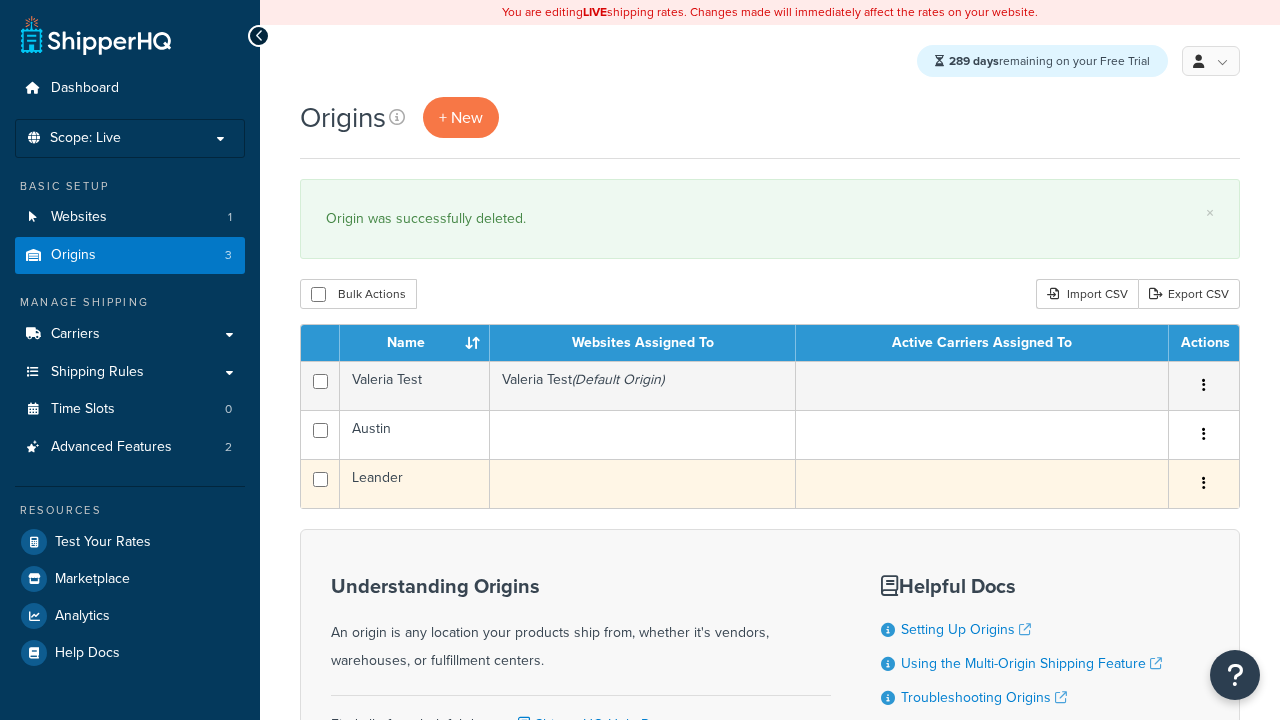 click at bounding box center (1204, 483) 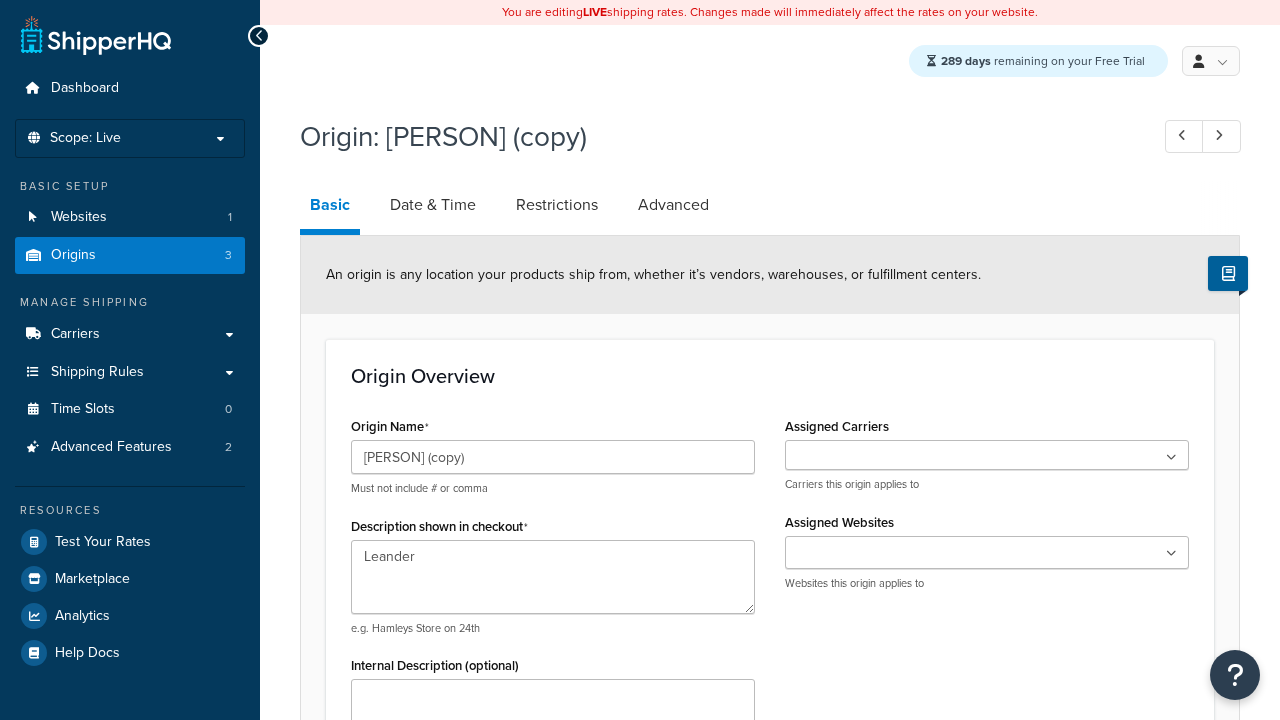 select on "43" 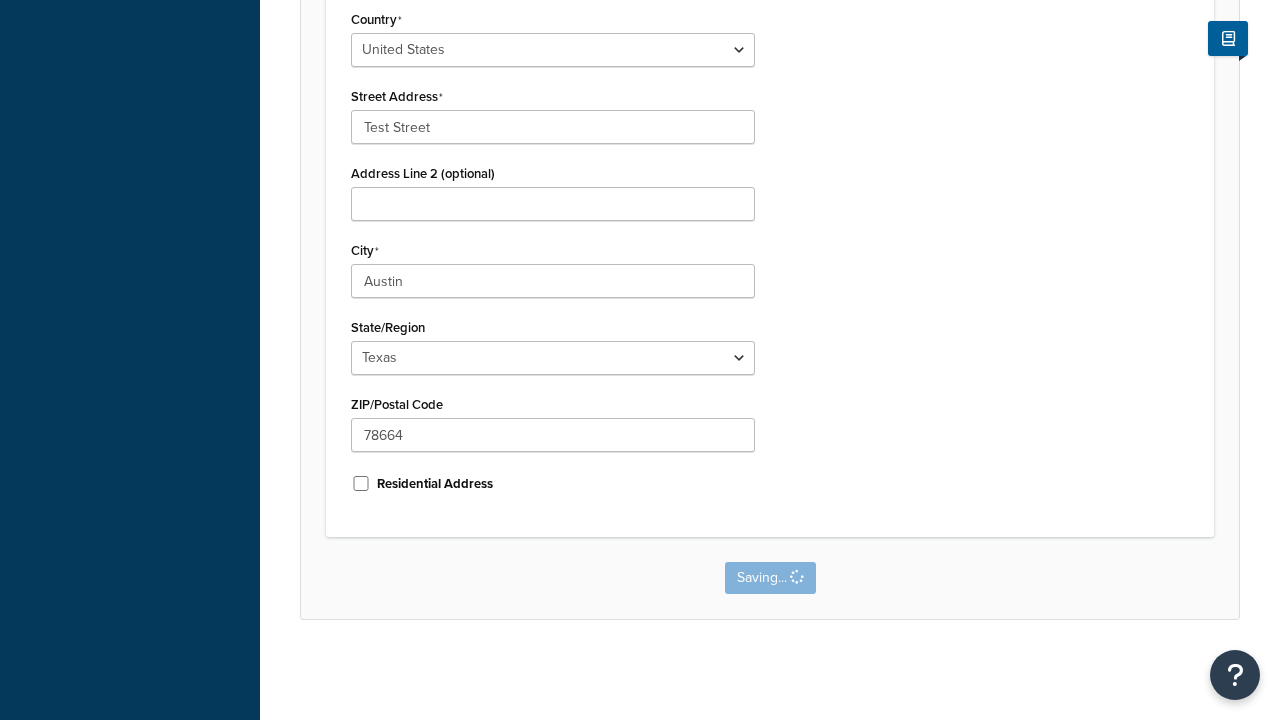 scroll, scrollTop: 0, scrollLeft: 0, axis: both 